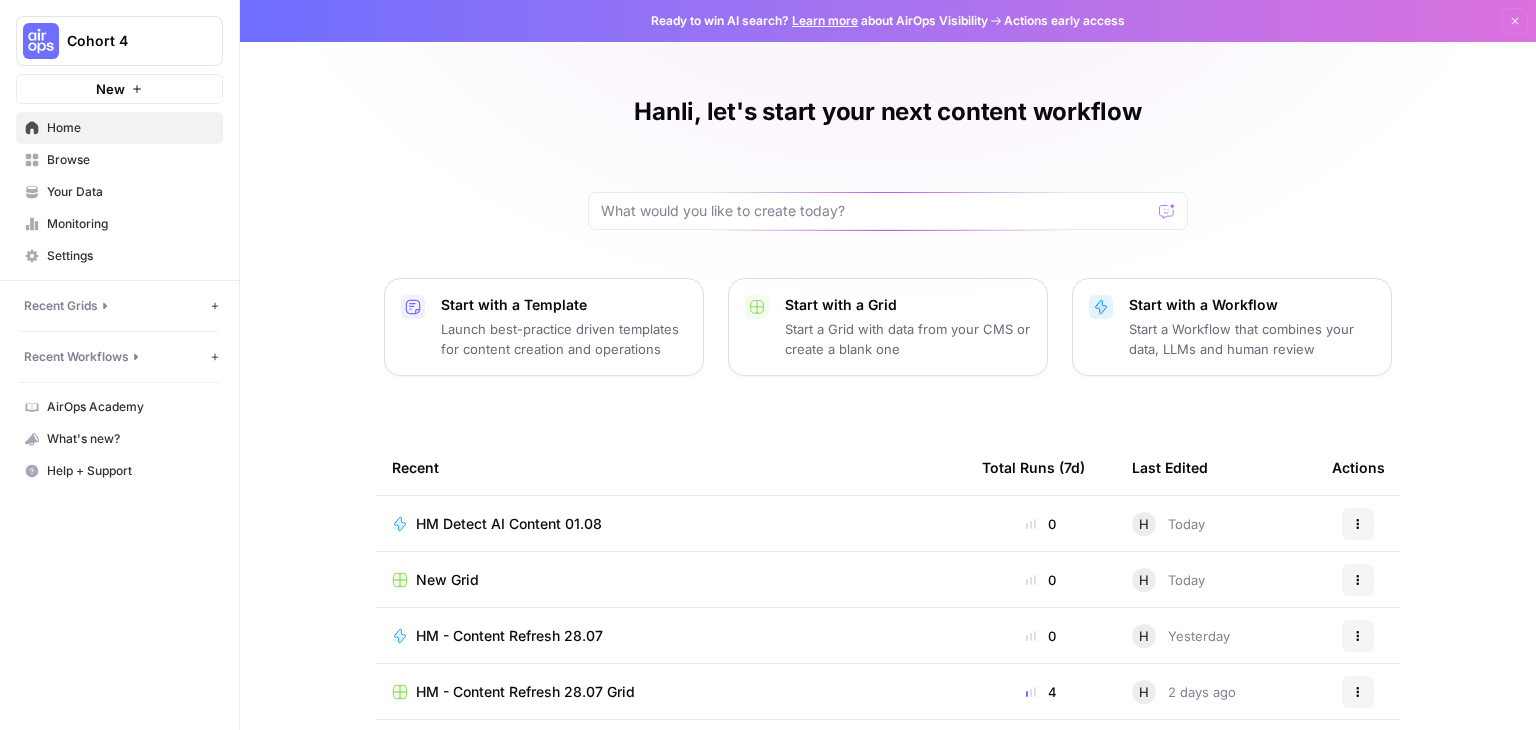 scroll, scrollTop: 0, scrollLeft: 0, axis: both 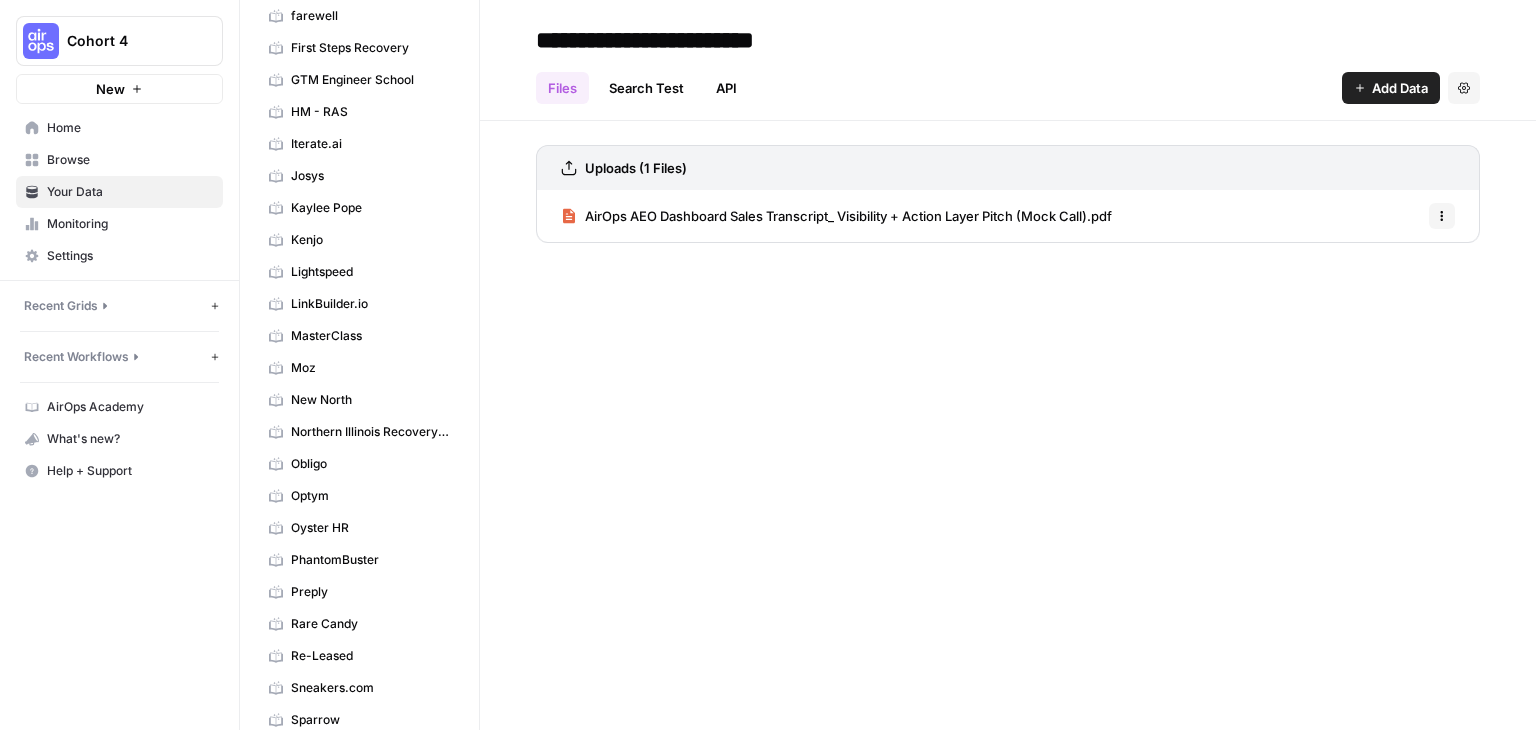 click on "HM - RAS" at bounding box center [370, 112] 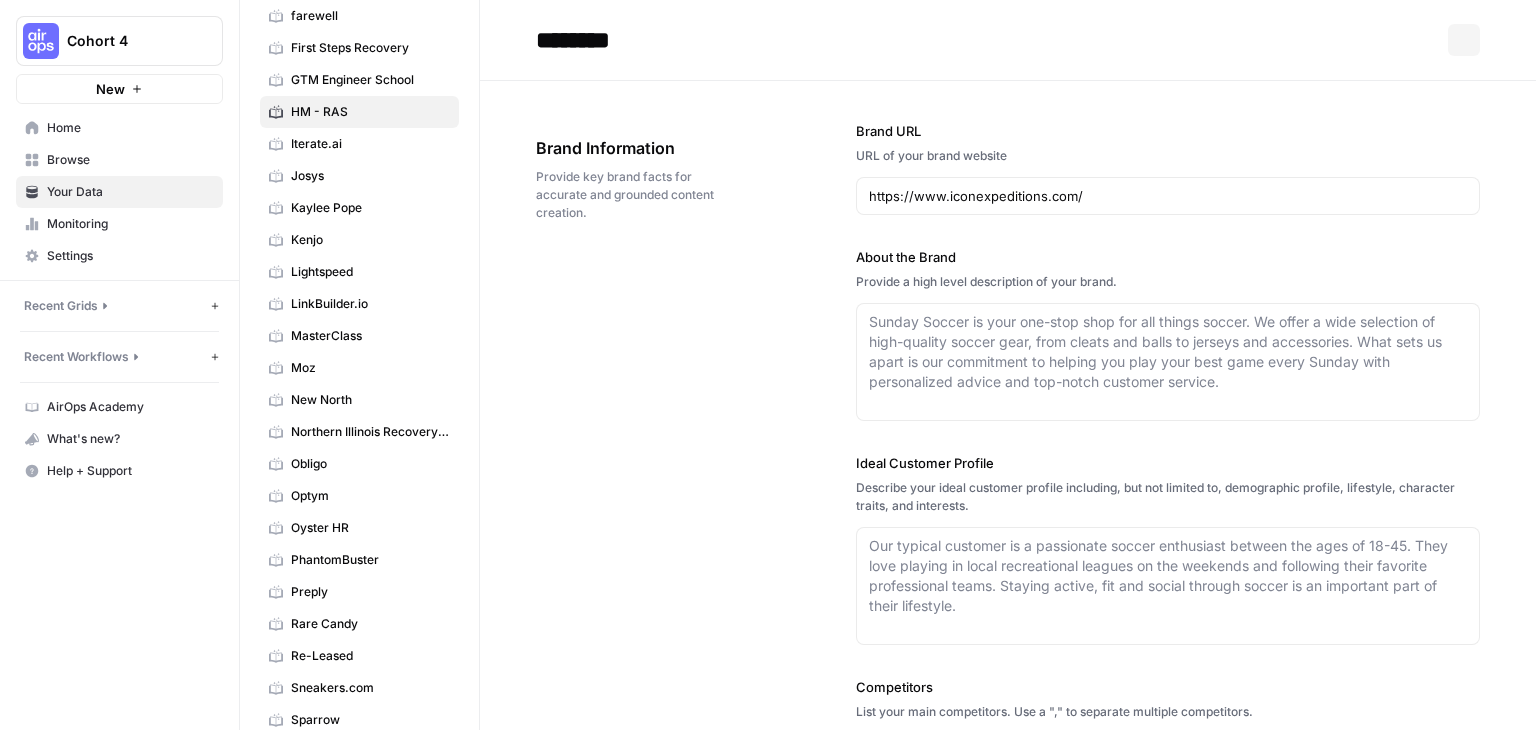 type on "https://www.iconexpeditions.com/" 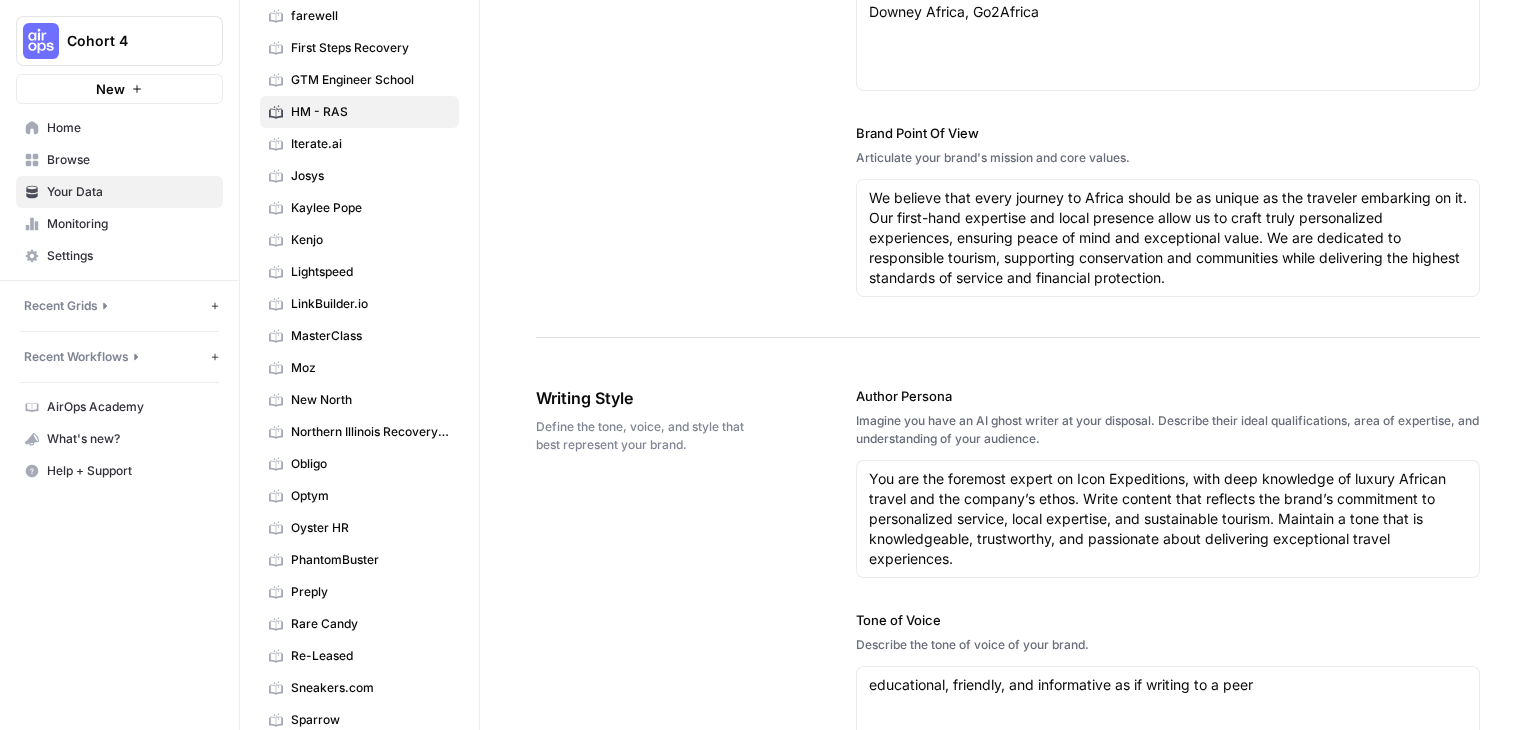scroll, scrollTop: 1100, scrollLeft: 0, axis: vertical 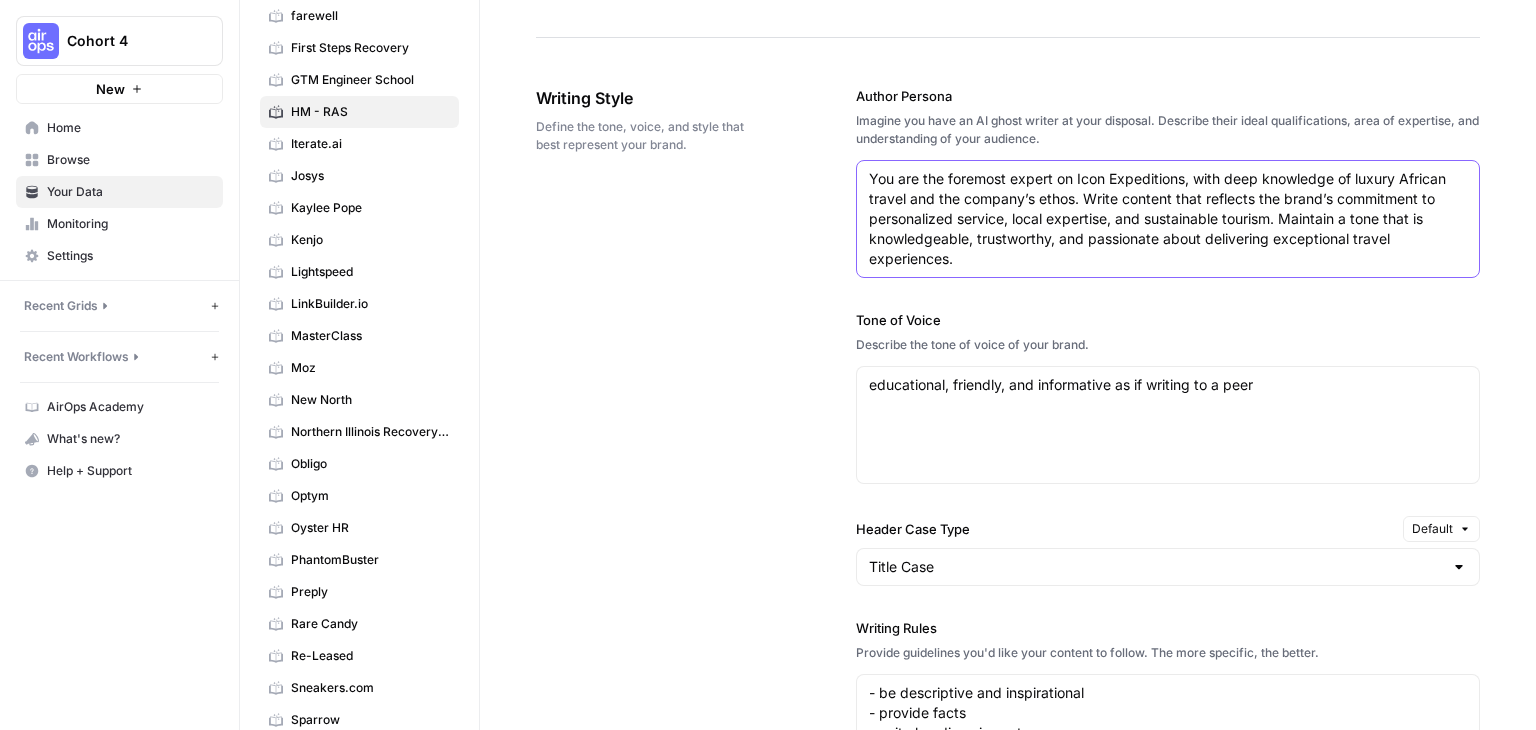 click on "You are the foremost expert on Icon Expeditions, with deep knowledge of luxury African travel and the company’s ethos. Write content that reflects the brand’s commitment to personalized service, local expertise, and sustainable tourism. Maintain a tone that is knowledgeable, trustworthy, and passionate about delivering exceptional travel experiences." at bounding box center (1168, 219) 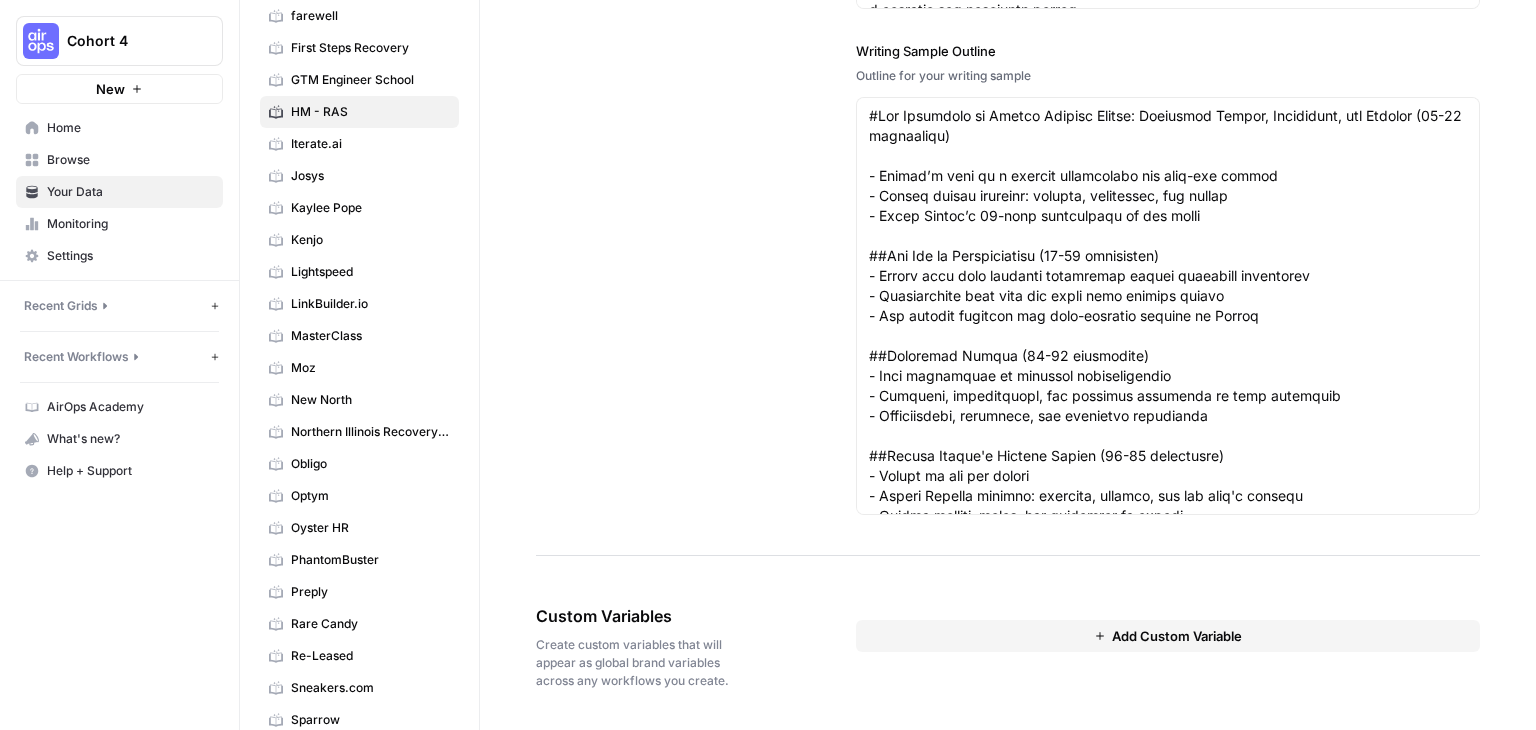 scroll, scrollTop: 3026, scrollLeft: 0, axis: vertical 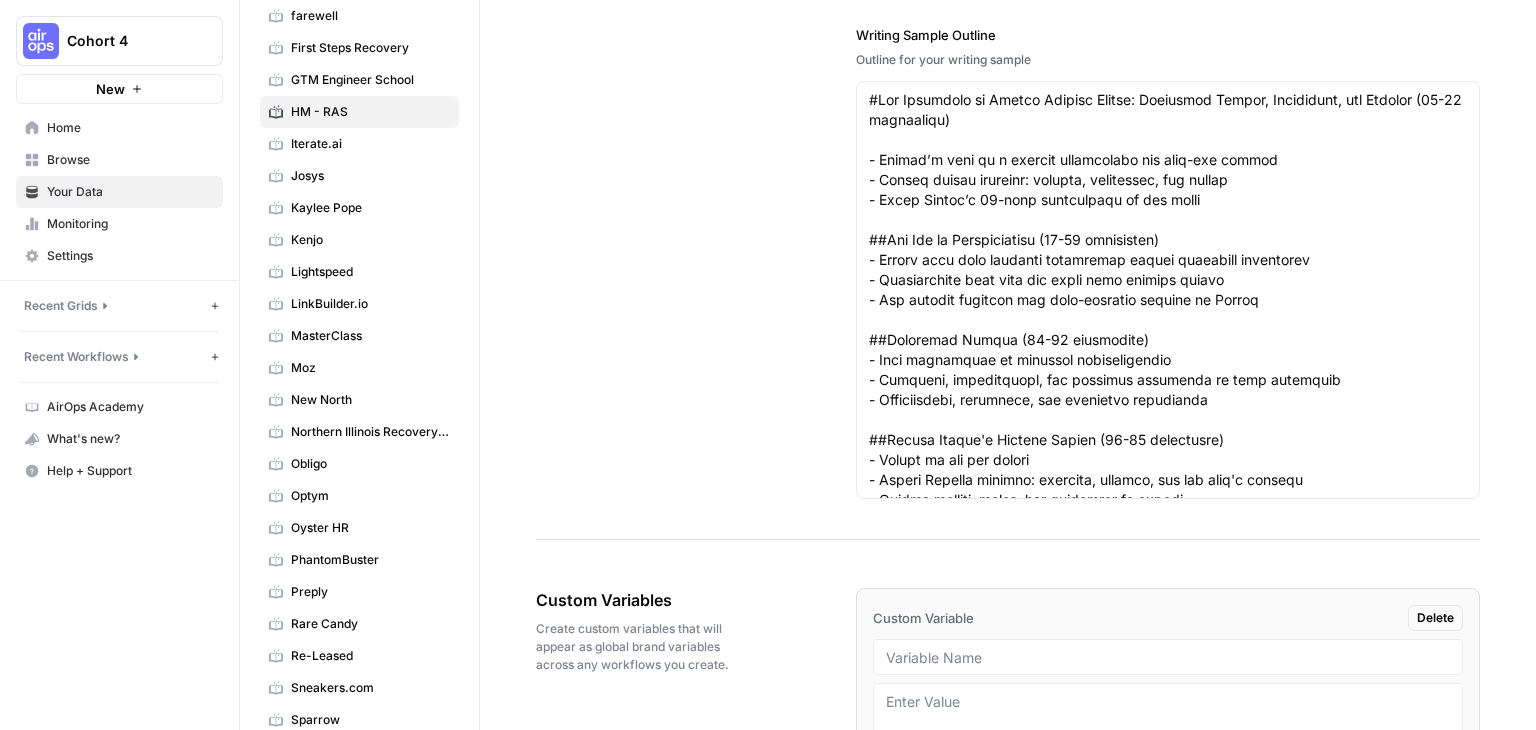 click on "Custom Variable Delete" at bounding box center [1168, 618] 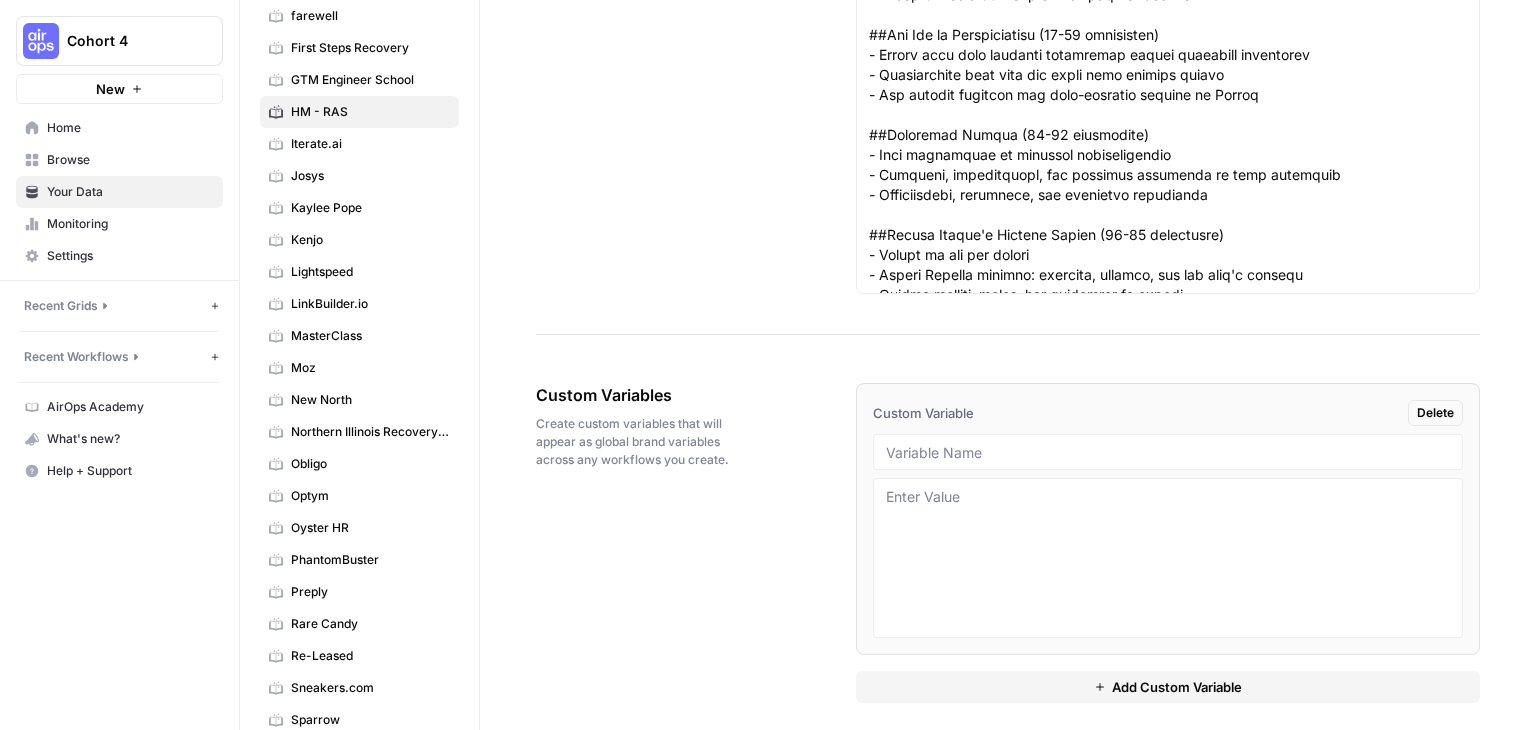 scroll, scrollTop: 3259, scrollLeft: 0, axis: vertical 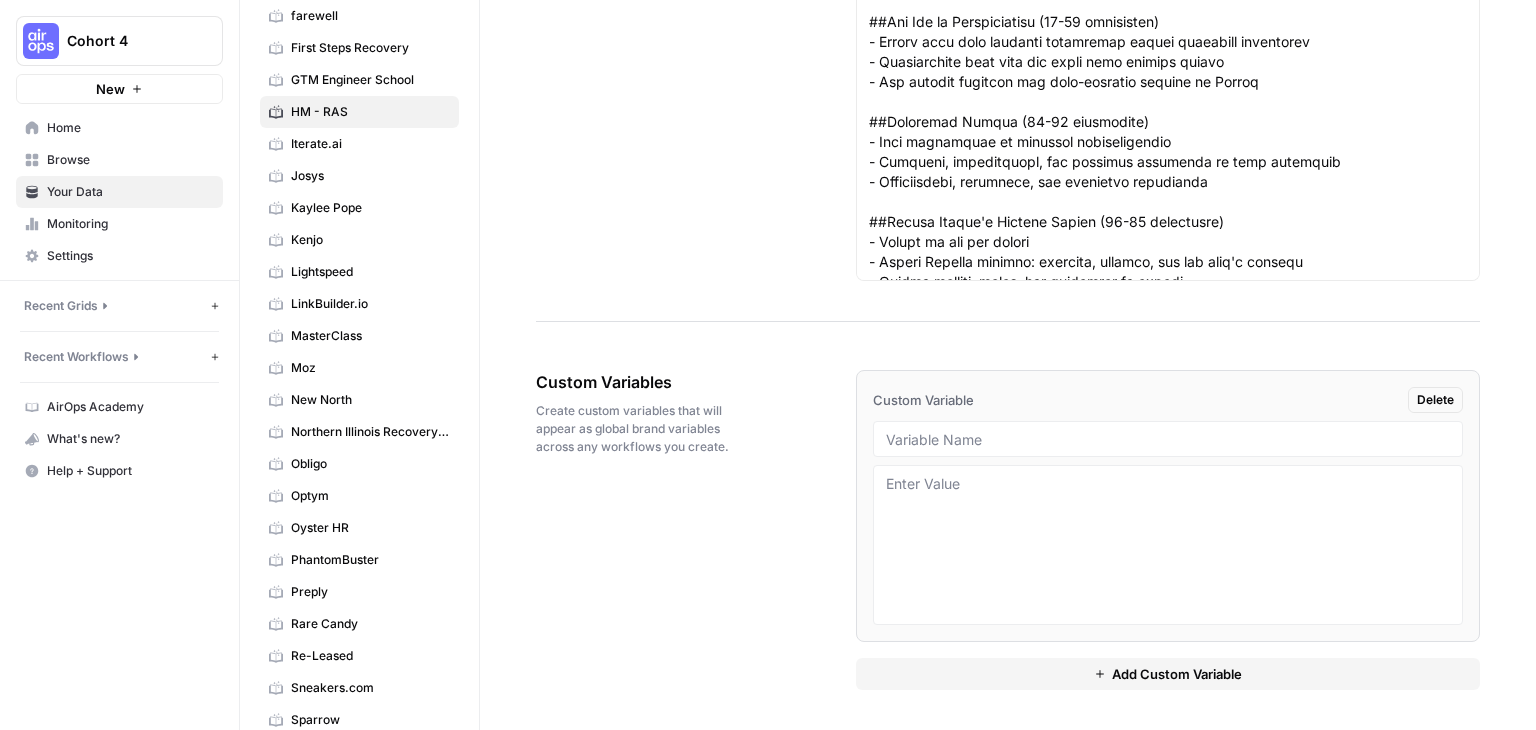 click on "Custom Variables Create custom variables that will appear as global brand variables across any workflows you create. Custom Variable Delete Add Custom Variable" at bounding box center [1008, 530] 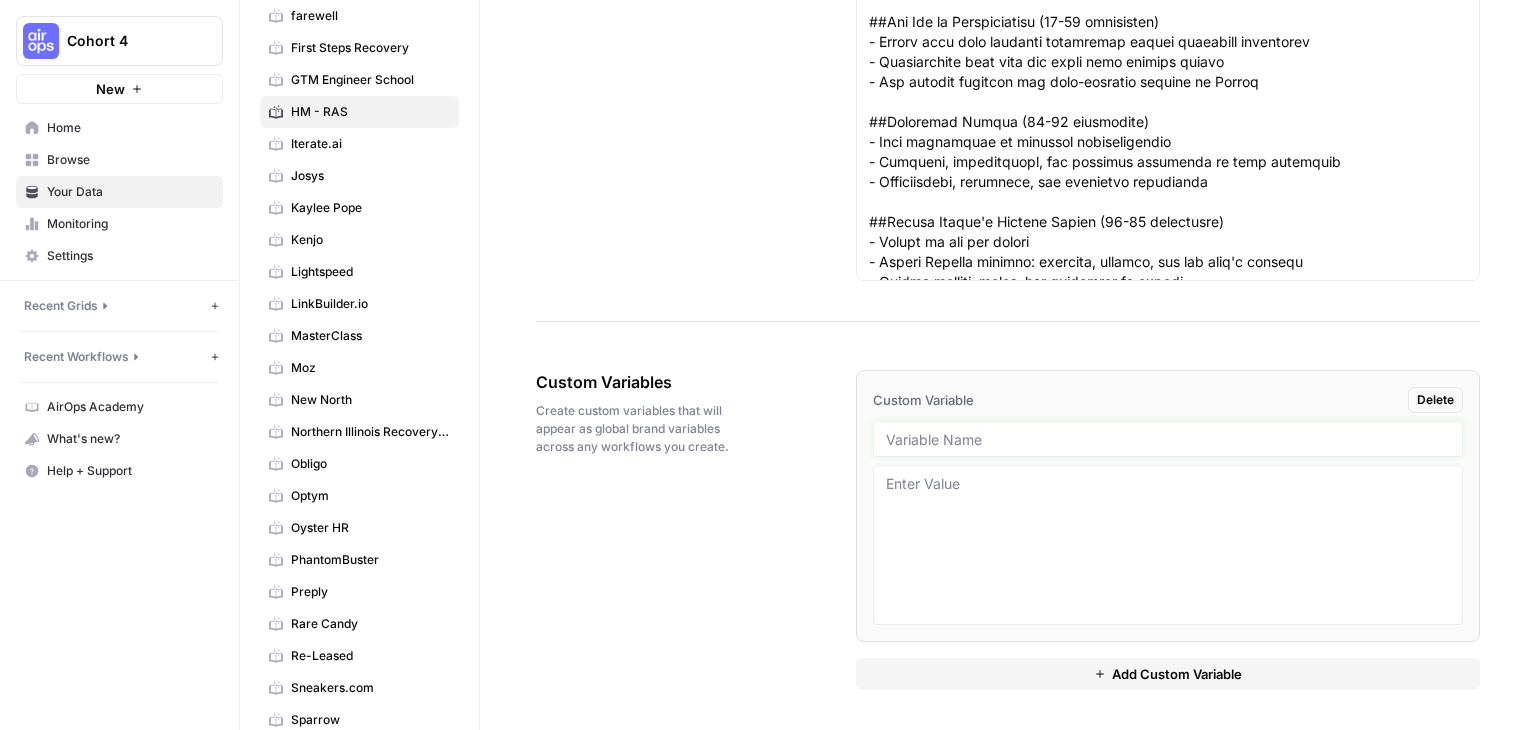 click at bounding box center [1168, 439] 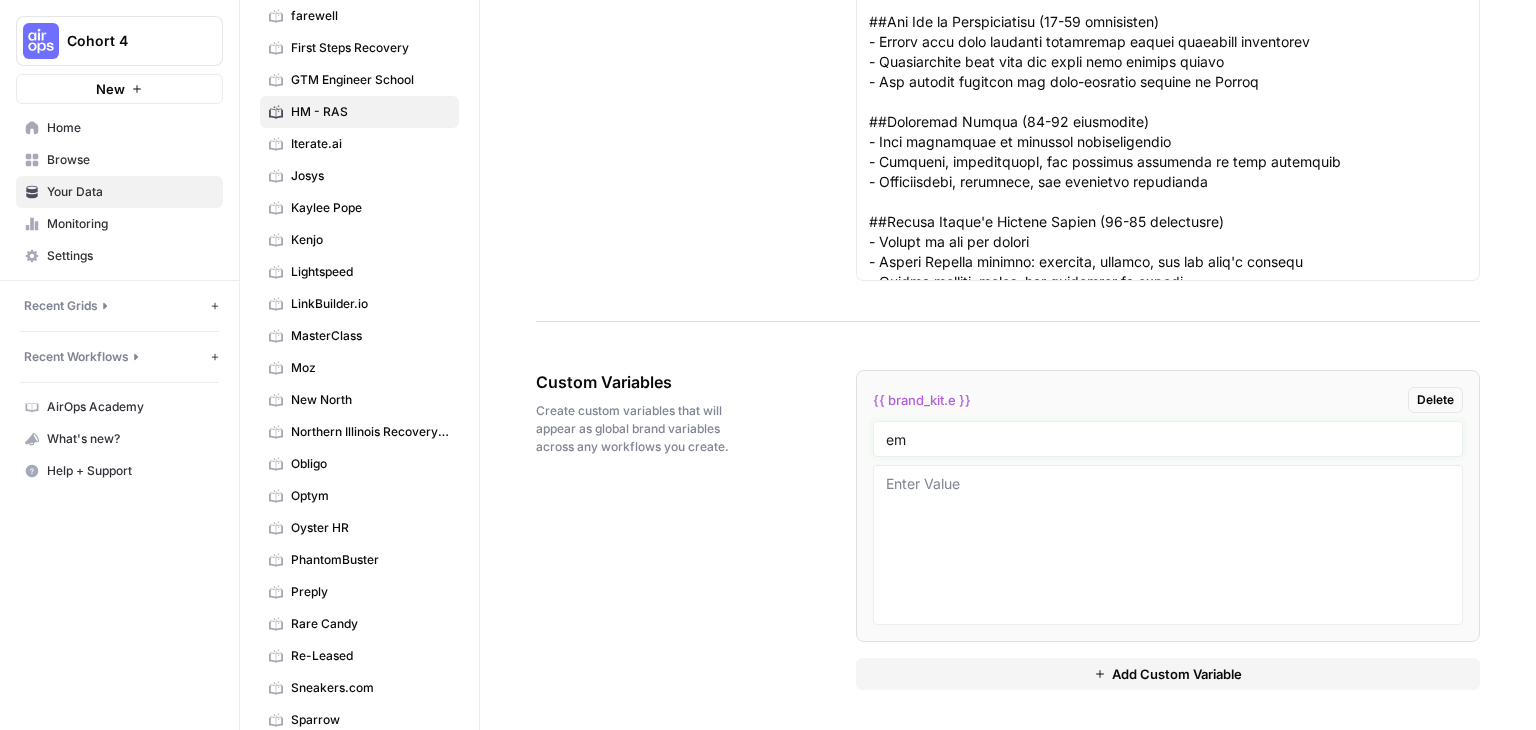 type on "e" 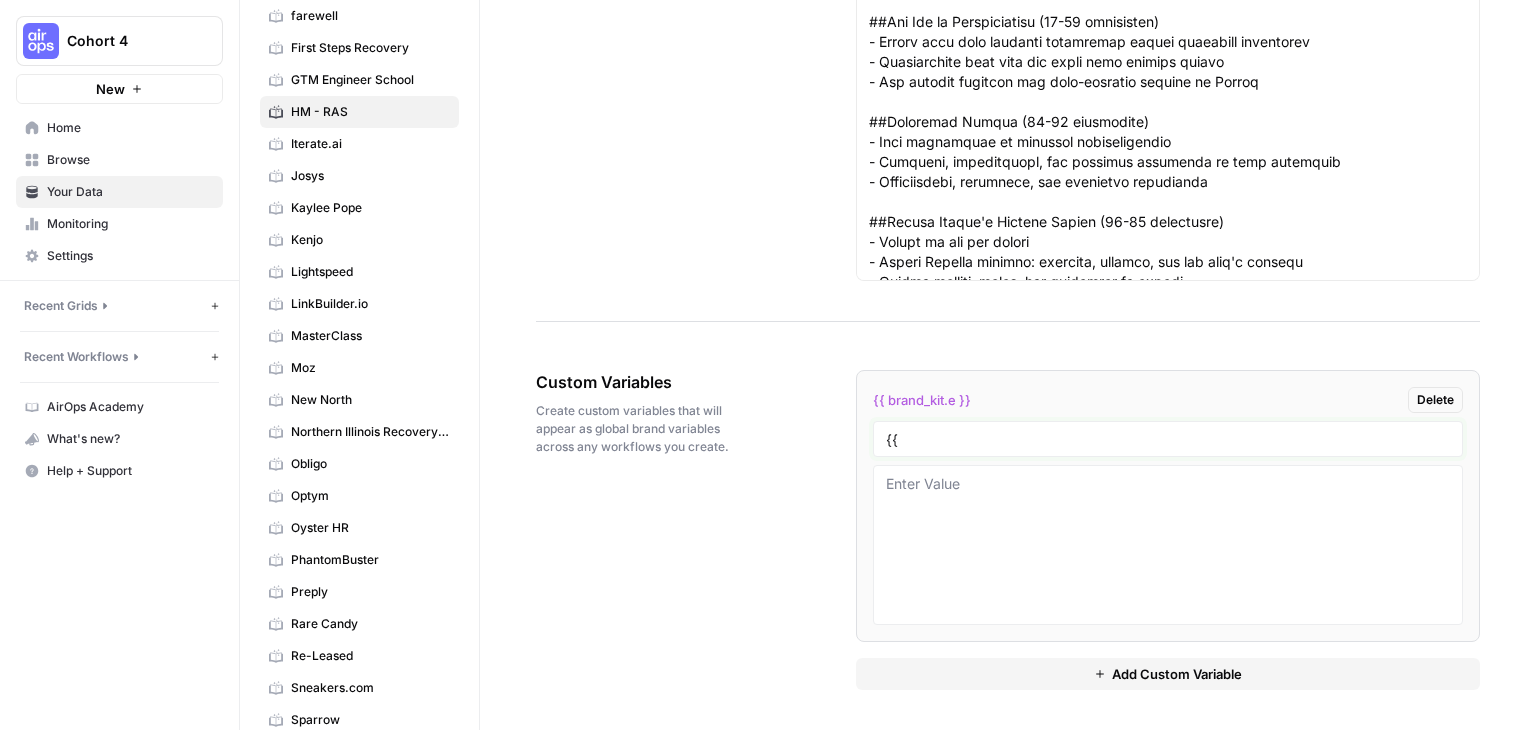 type on "{" 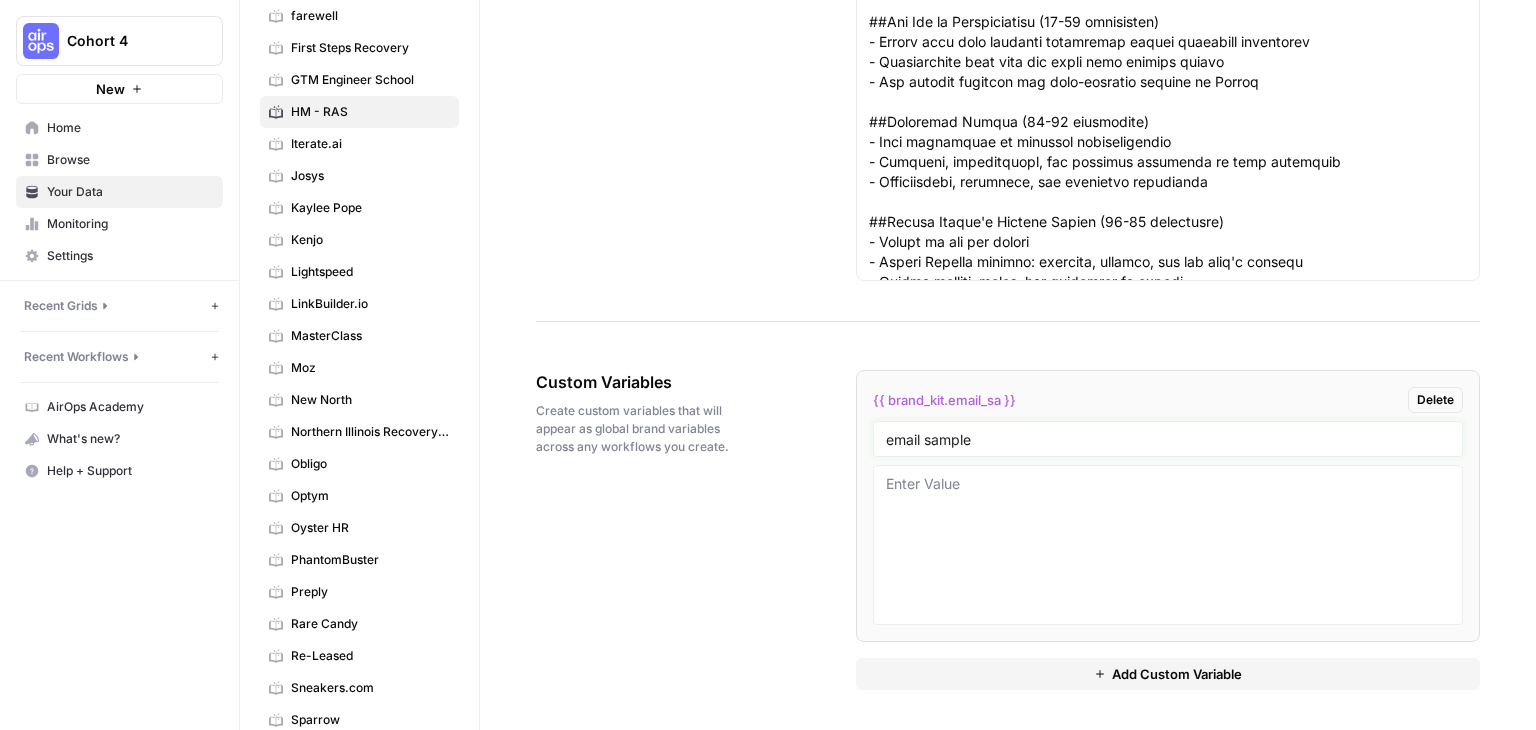 type on "email sample" 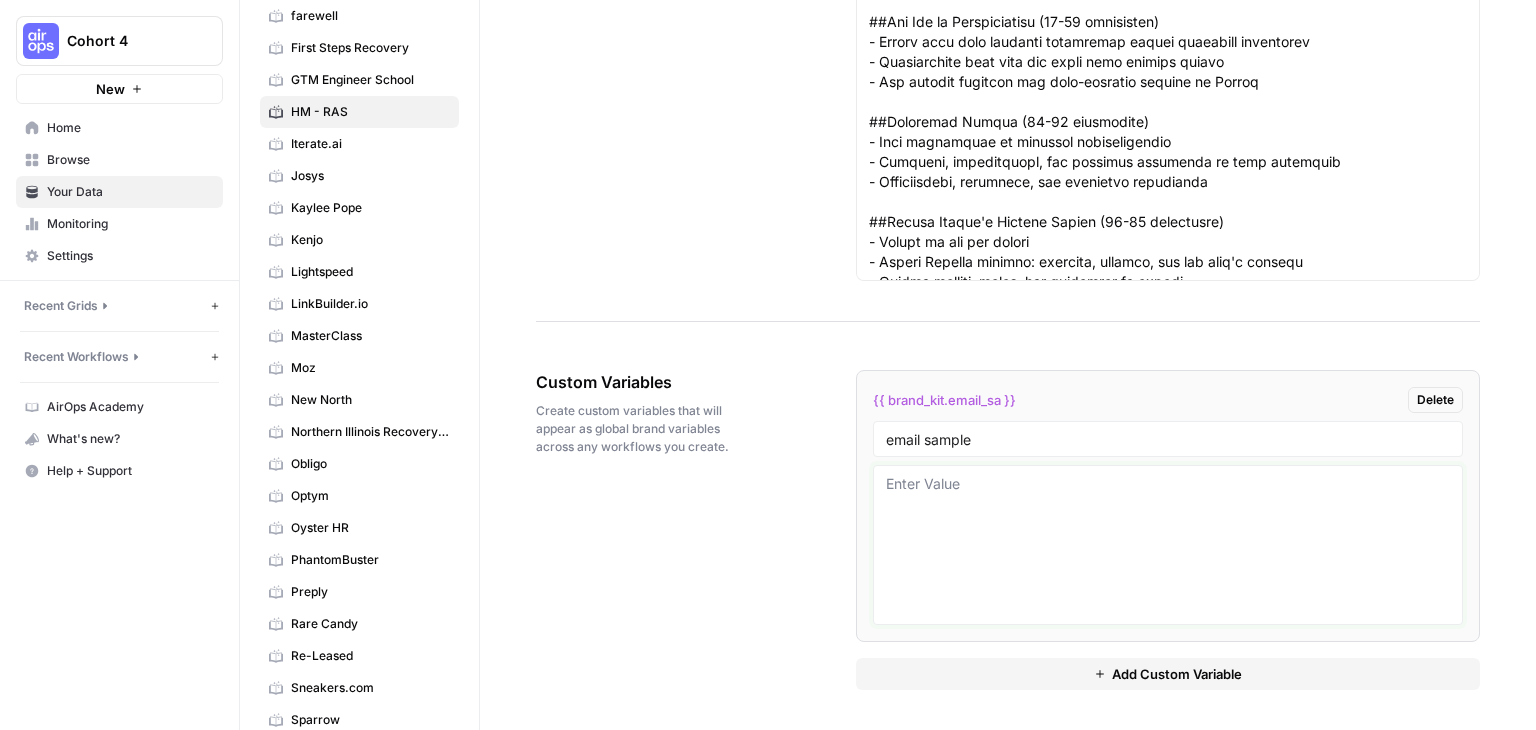 click at bounding box center (1168, 545) 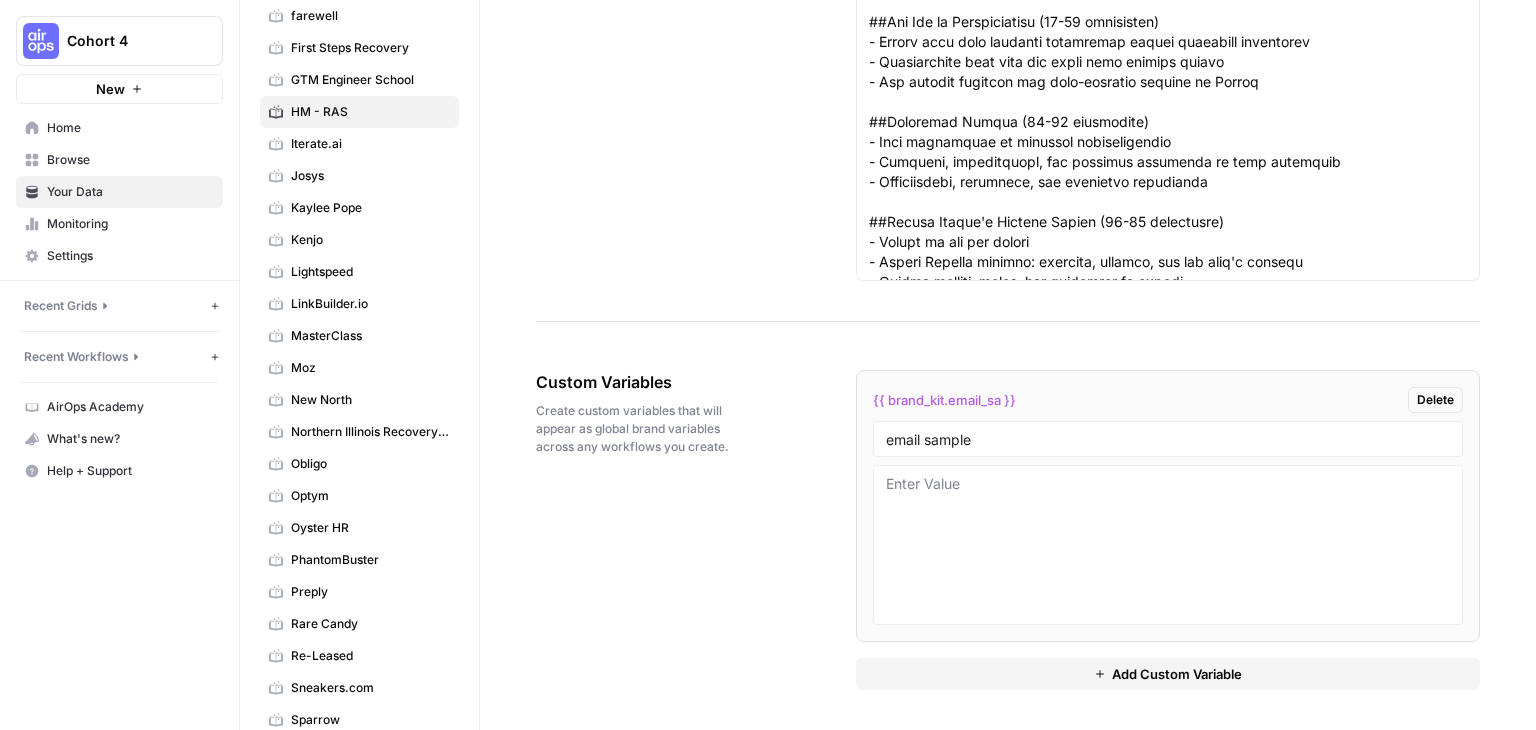 click on "Delete" at bounding box center (1435, 400) 